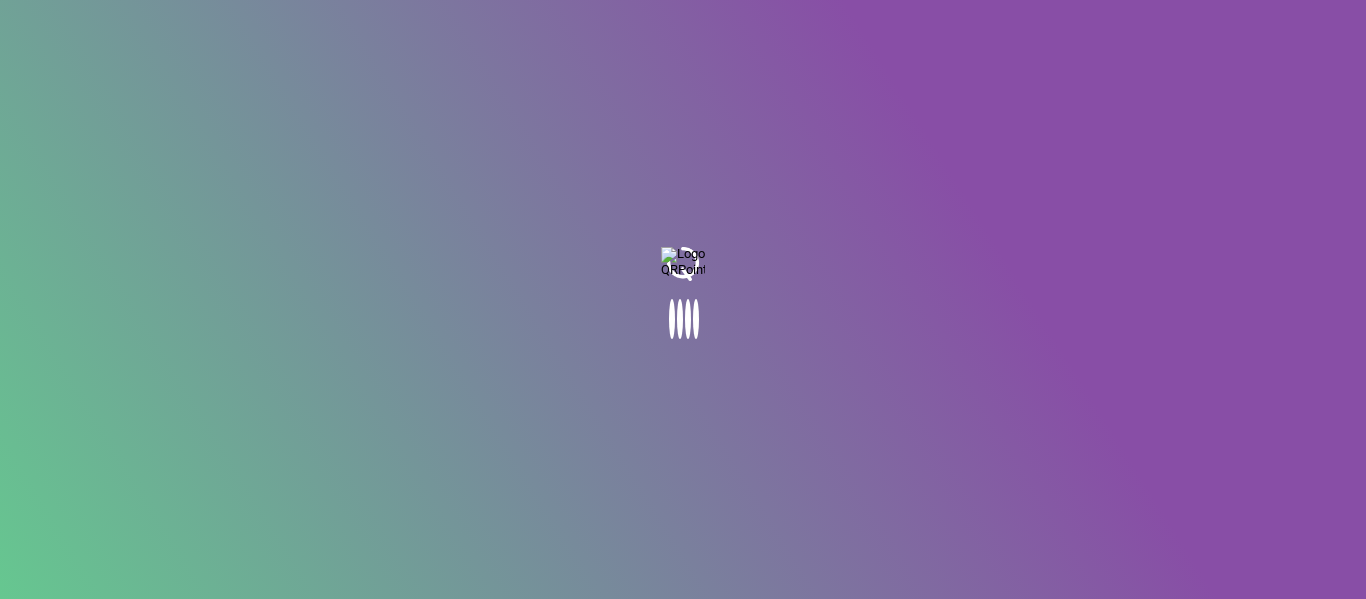 scroll, scrollTop: 0, scrollLeft: 0, axis: both 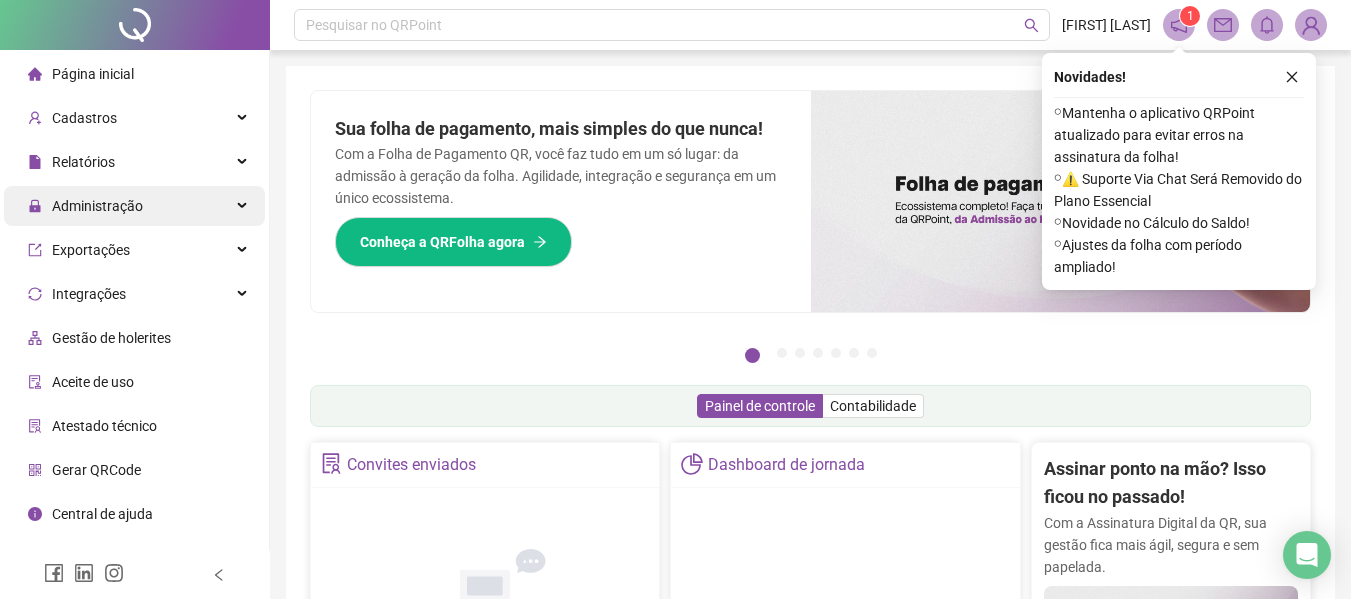 click on "Administração" at bounding box center (134, 206) 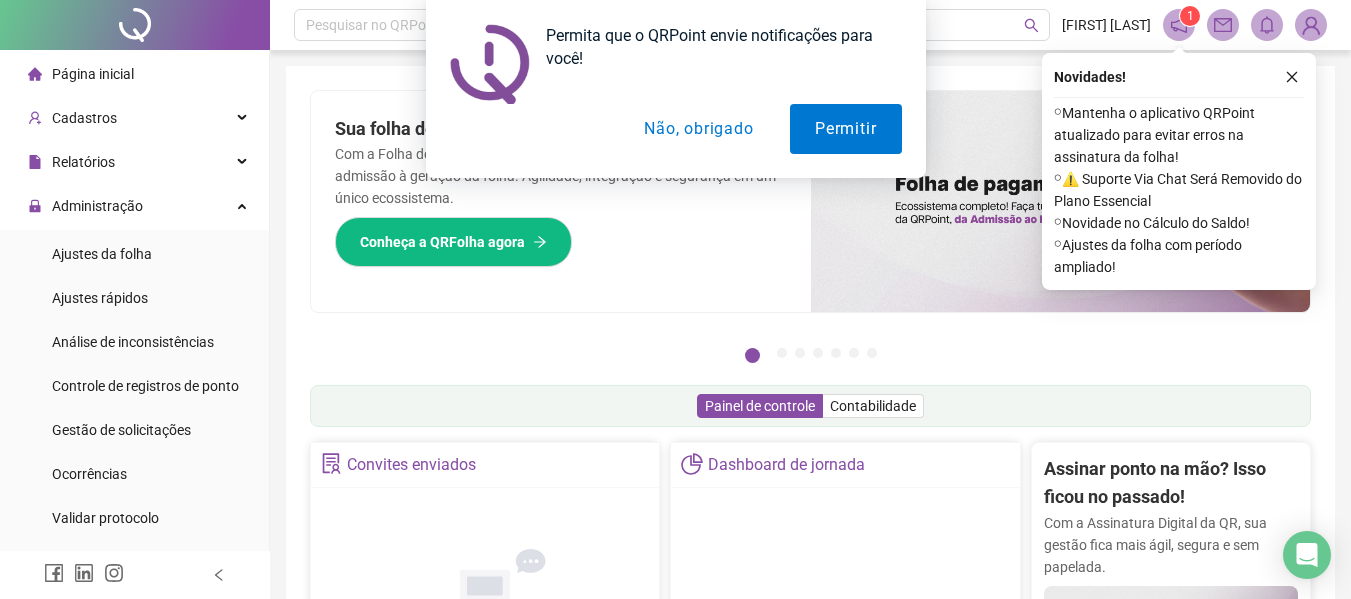 click on "Não, obrigado" at bounding box center (698, 129) 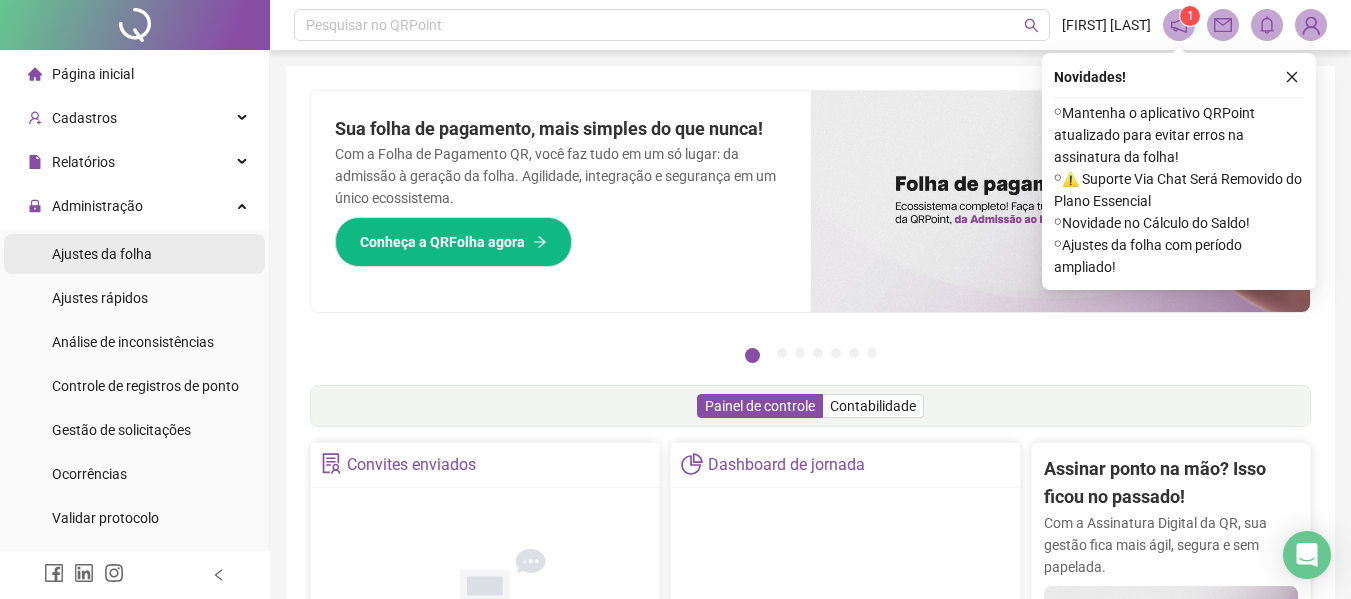 click on "Ajustes da folha" at bounding box center (134, 254) 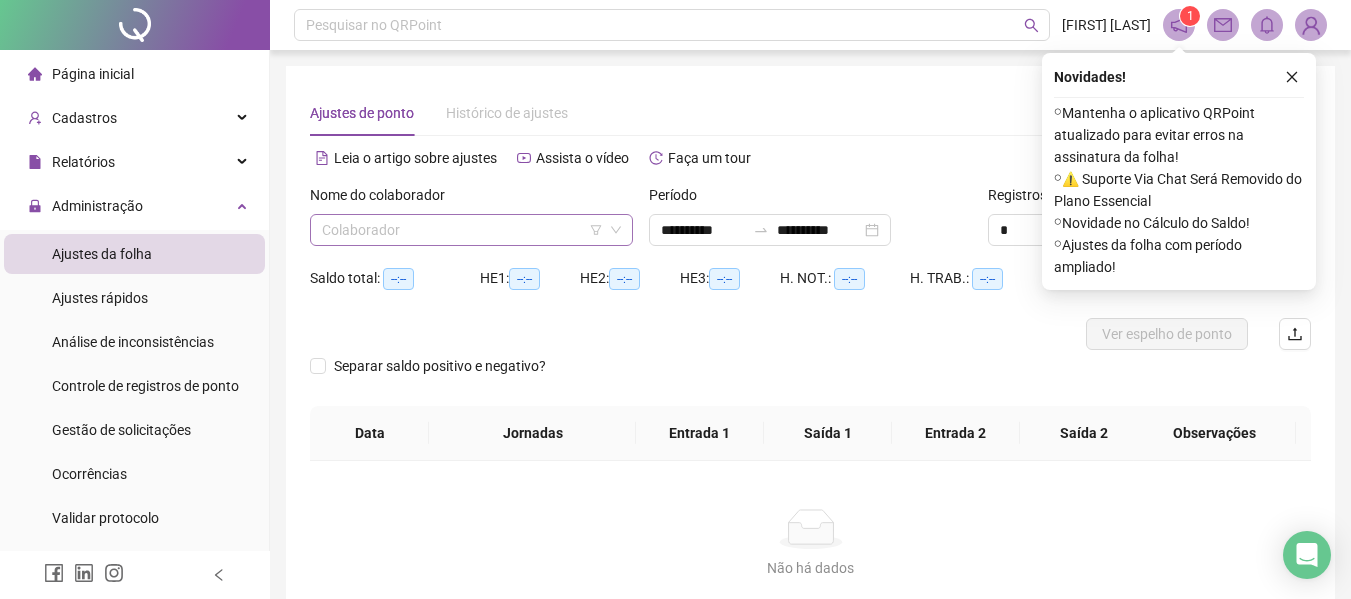 click at bounding box center (462, 230) 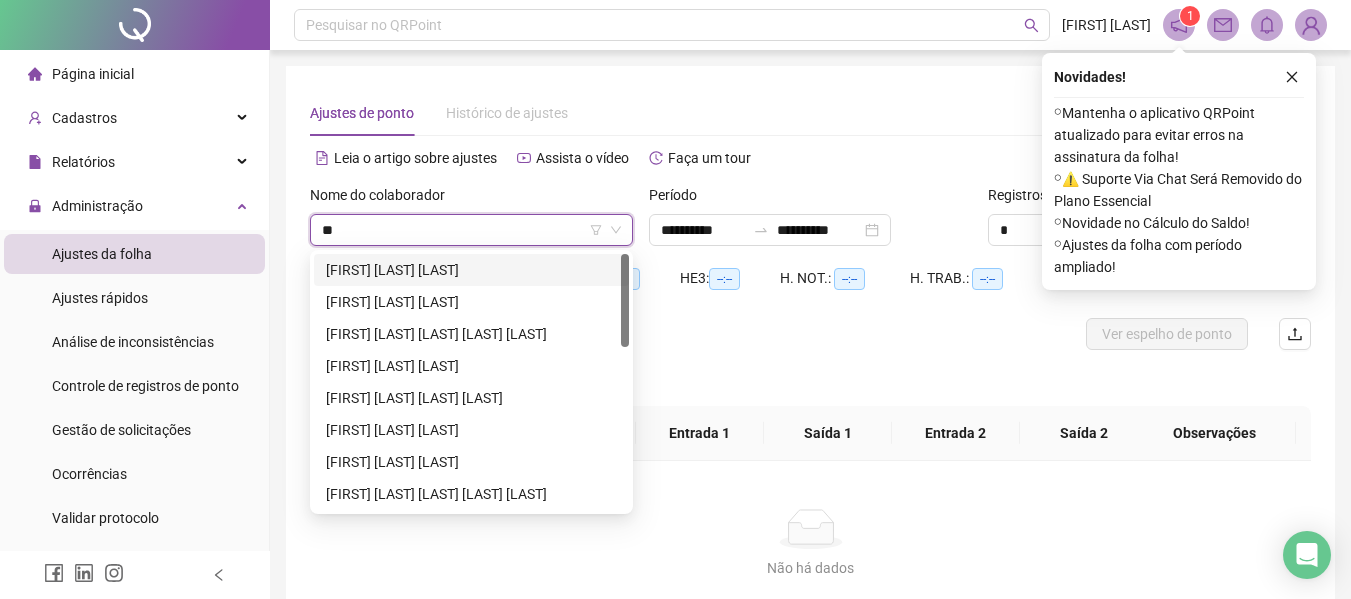 type on "***" 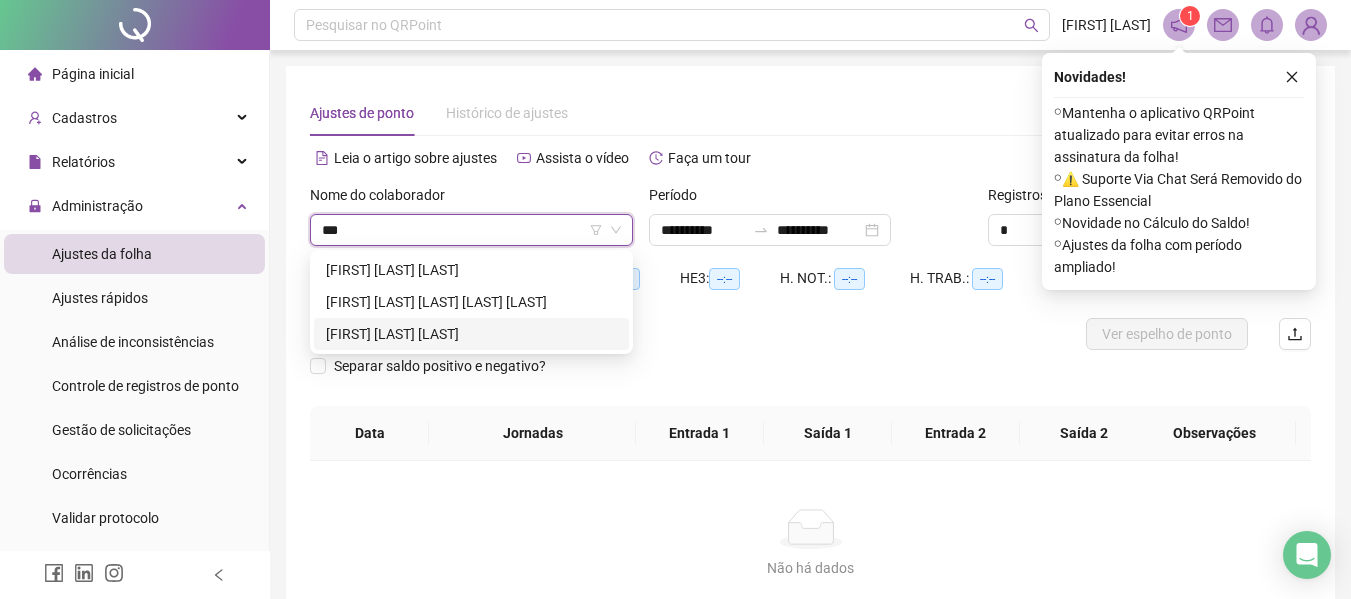 click on "[FIRST] [LAST] [LAST]" at bounding box center [471, 334] 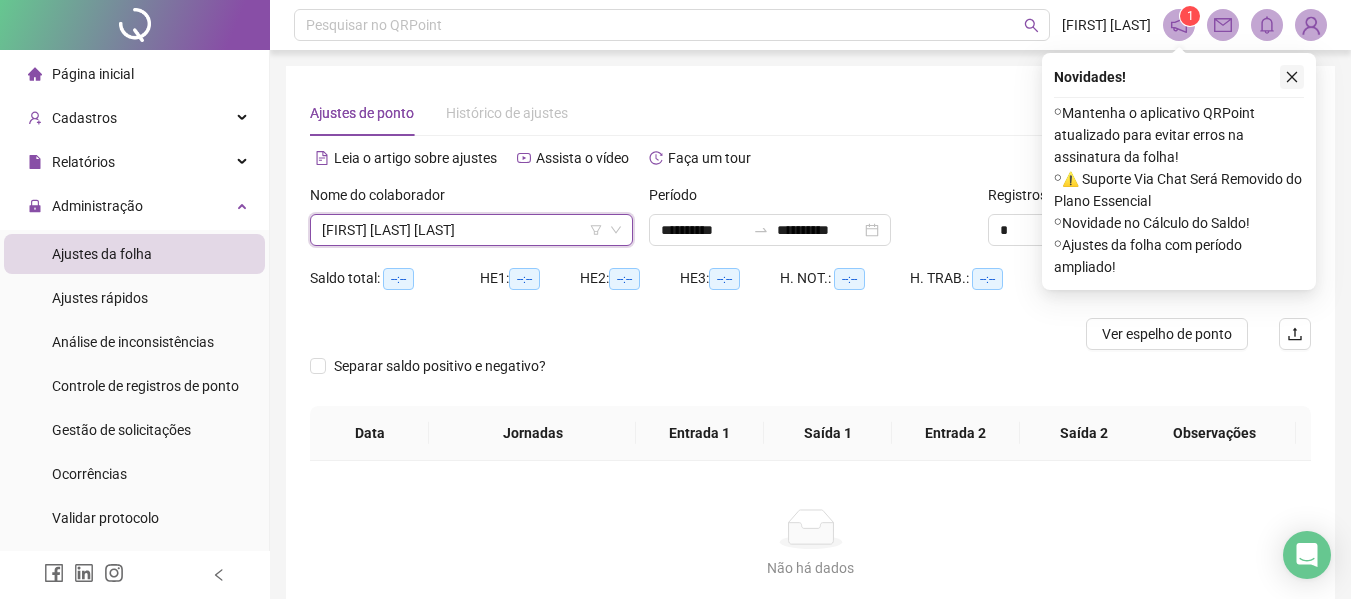 click 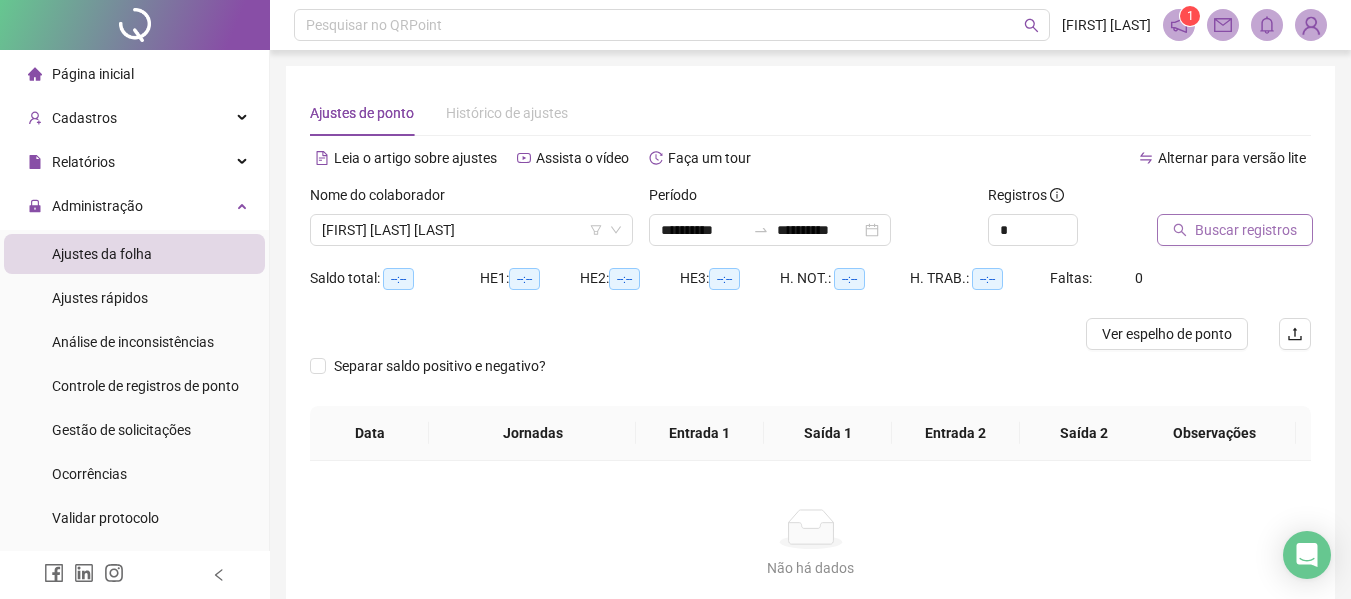 click on "Buscar registros" at bounding box center (1246, 230) 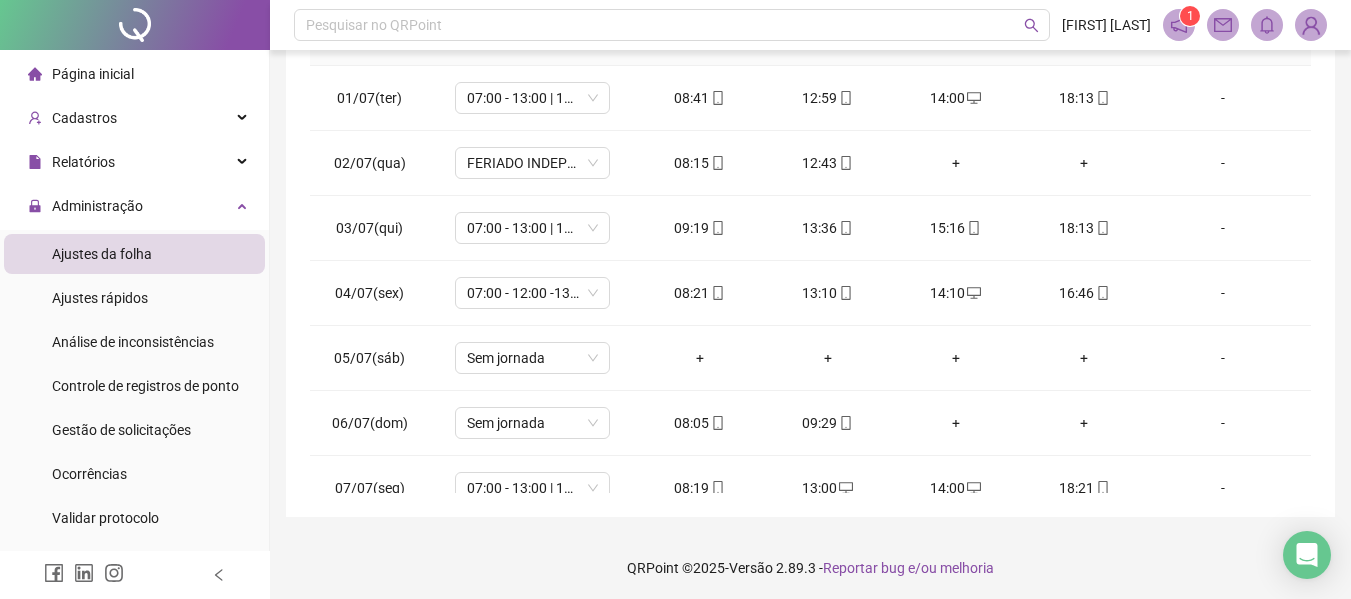 scroll, scrollTop: 423, scrollLeft: 0, axis: vertical 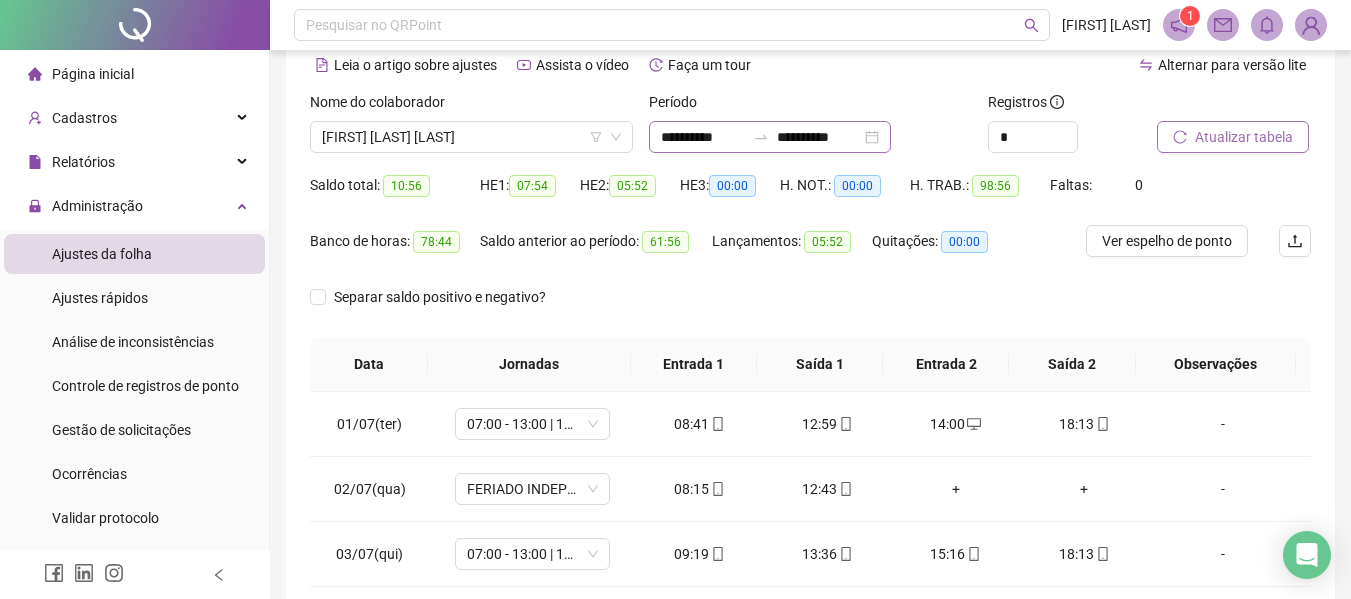 click on "**********" at bounding box center [770, 137] 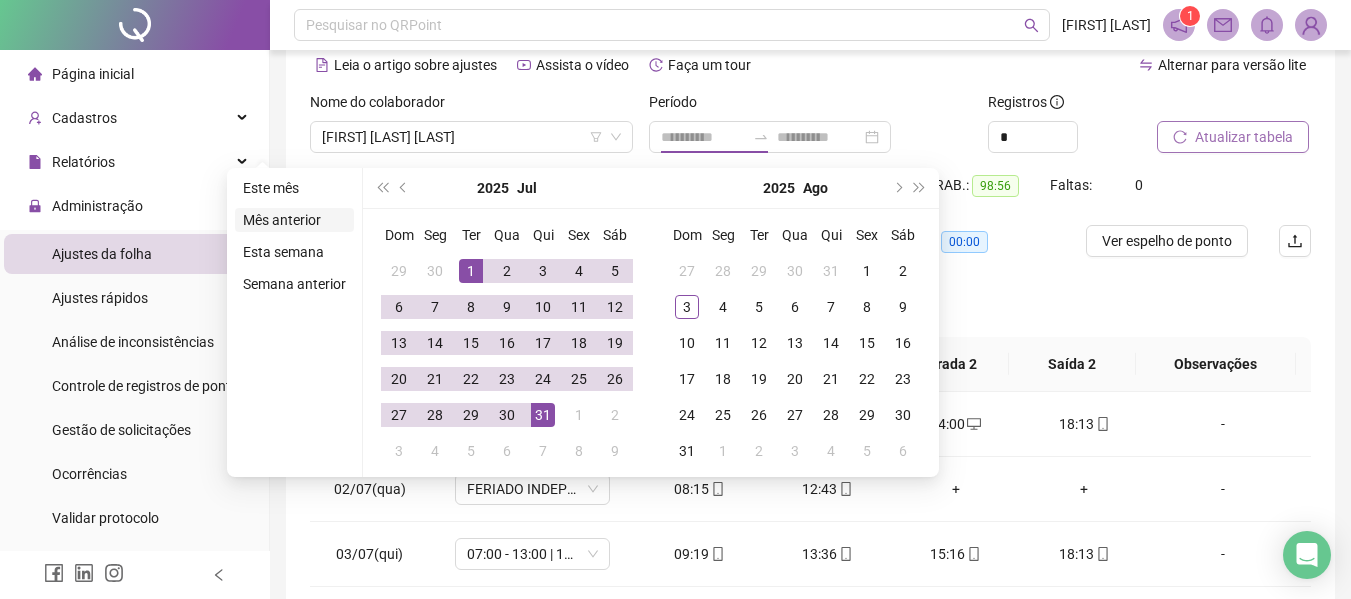 click on "Mês anterior" at bounding box center (294, 220) 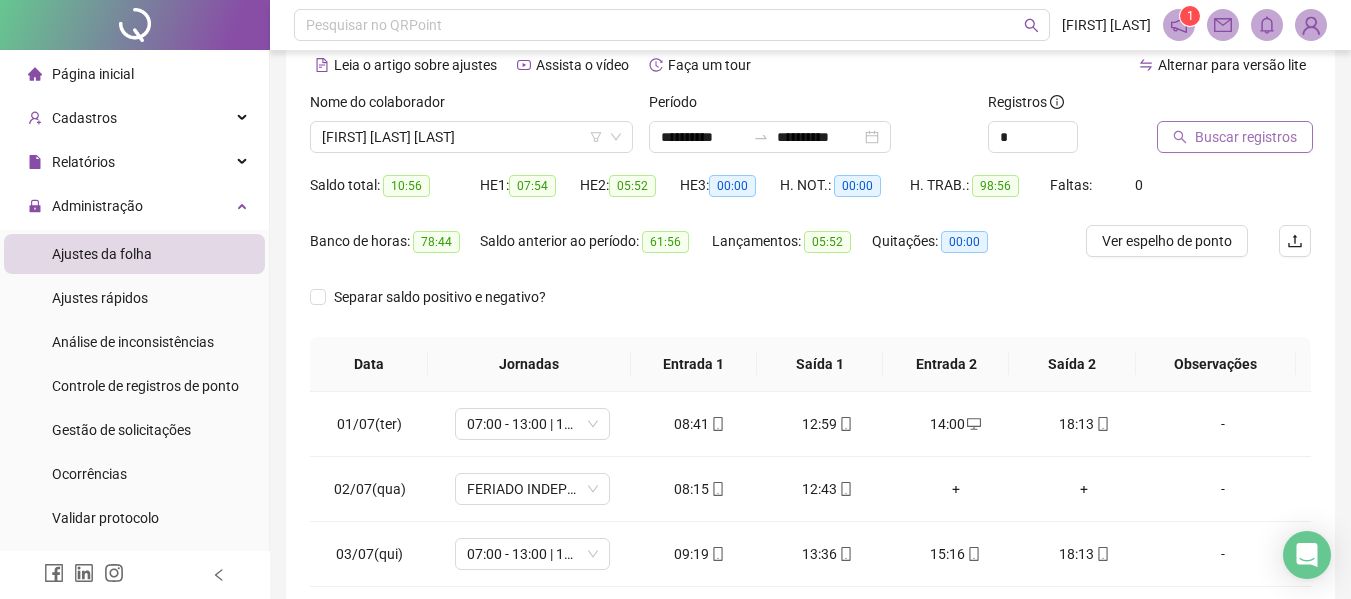 click on "Buscar registros" at bounding box center [1246, 137] 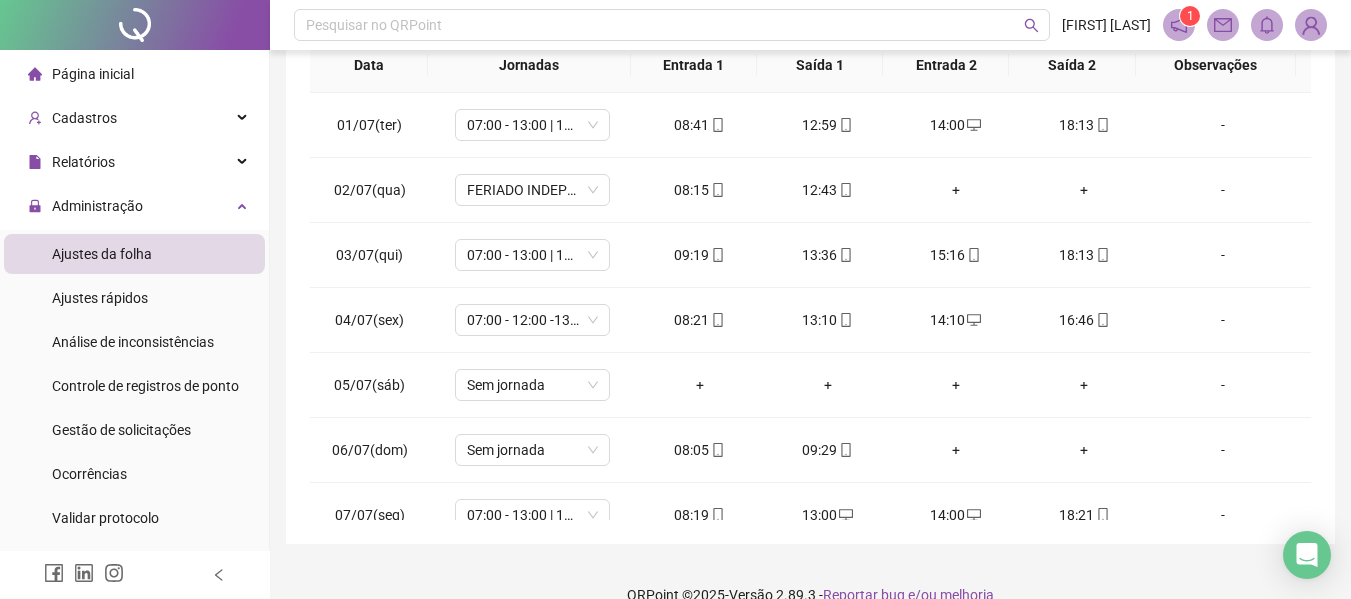 scroll, scrollTop: 423, scrollLeft: 0, axis: vertical 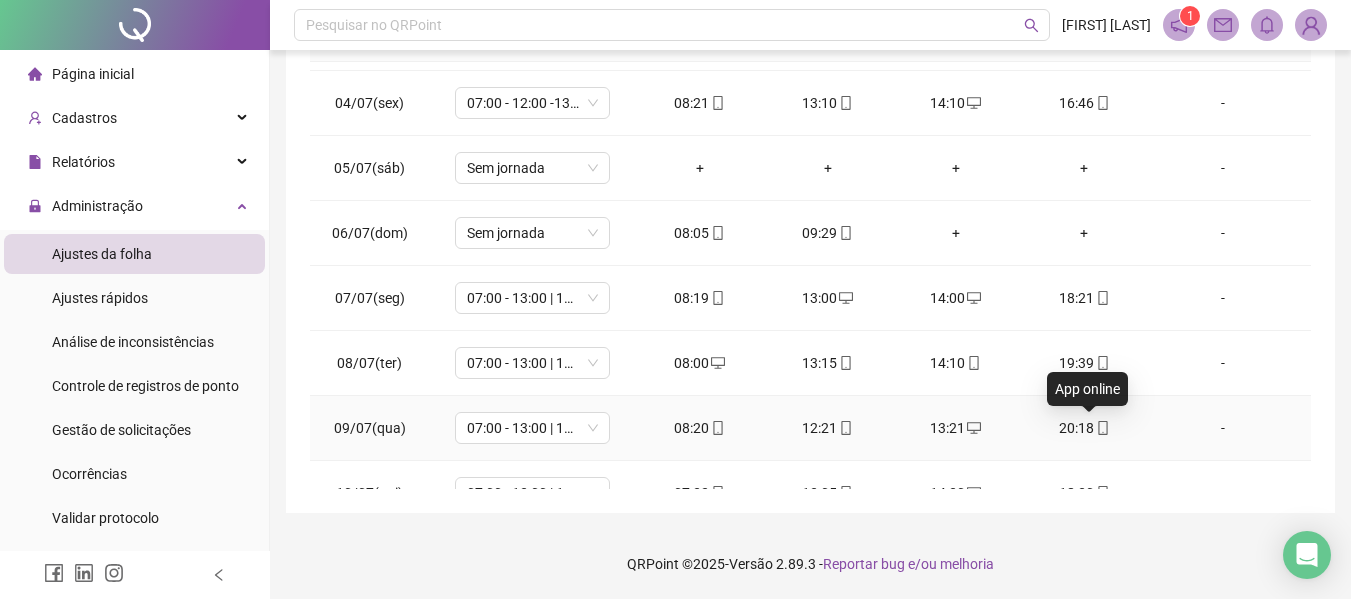 click 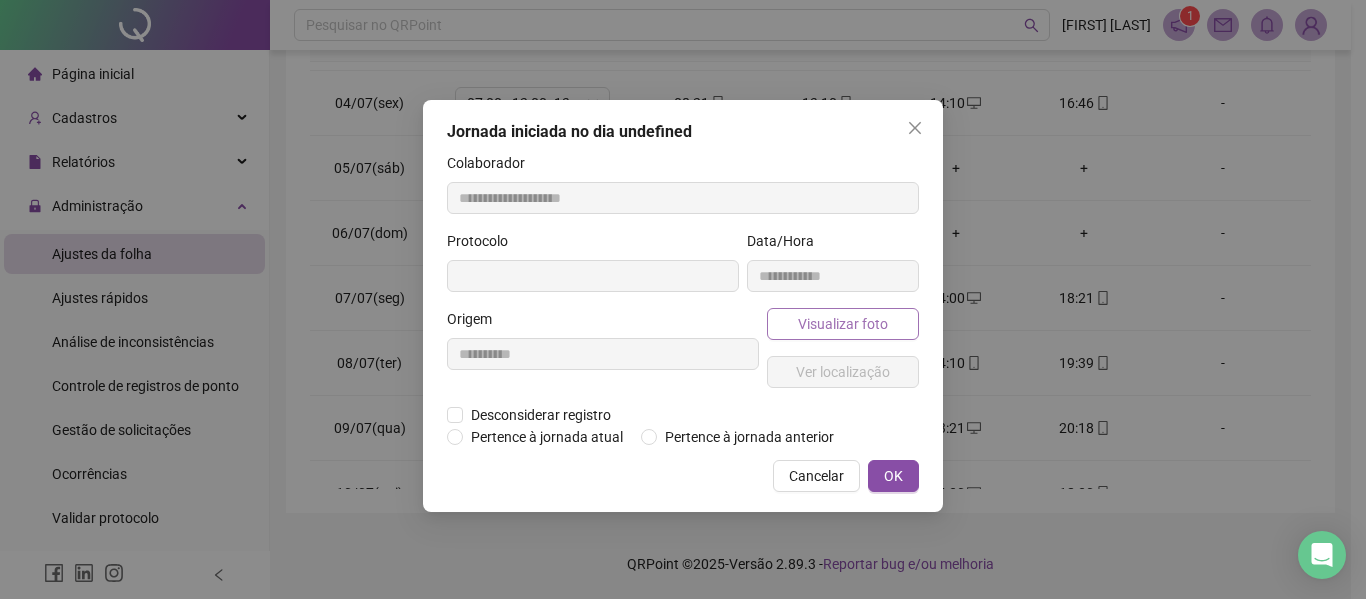 type on "**********" 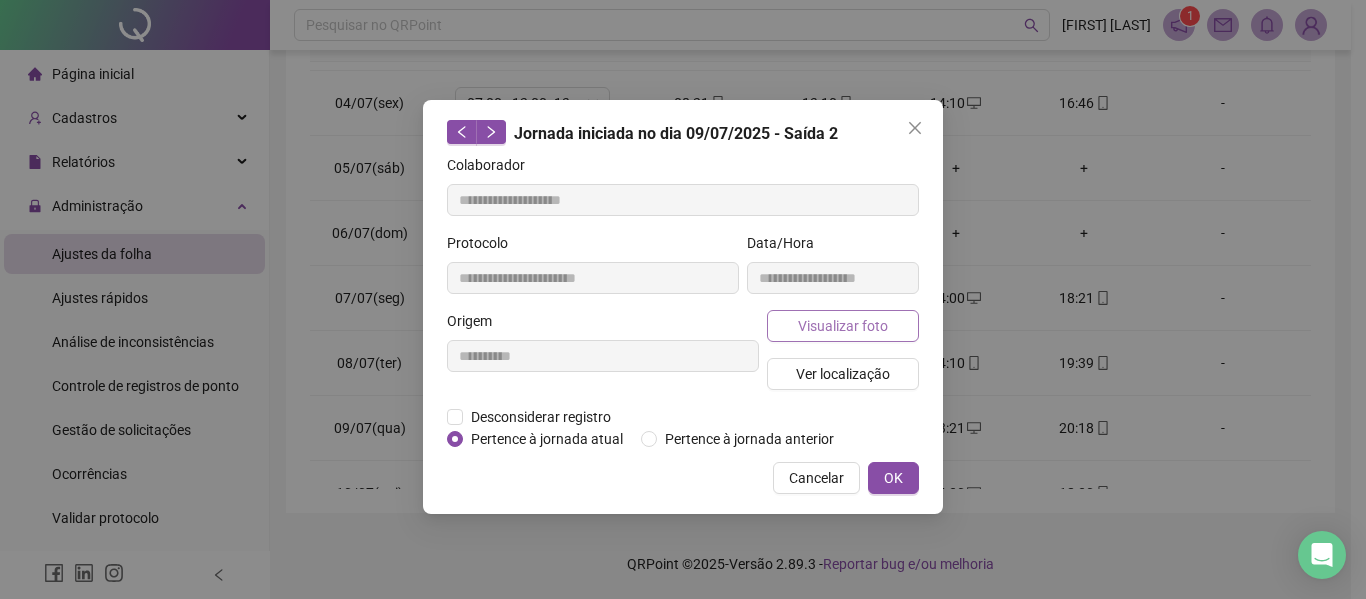 click on "Visualizar foto" at bounding box center (843, 326) 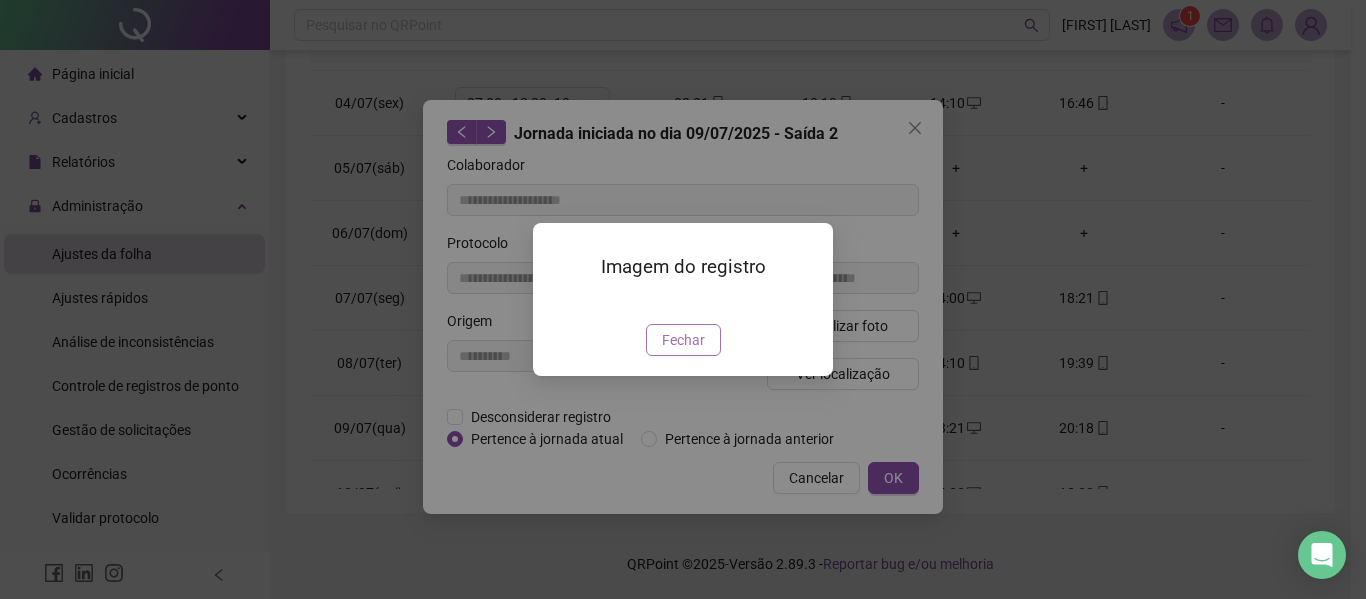 click on "Fechar" at bounding box center (683, 340) 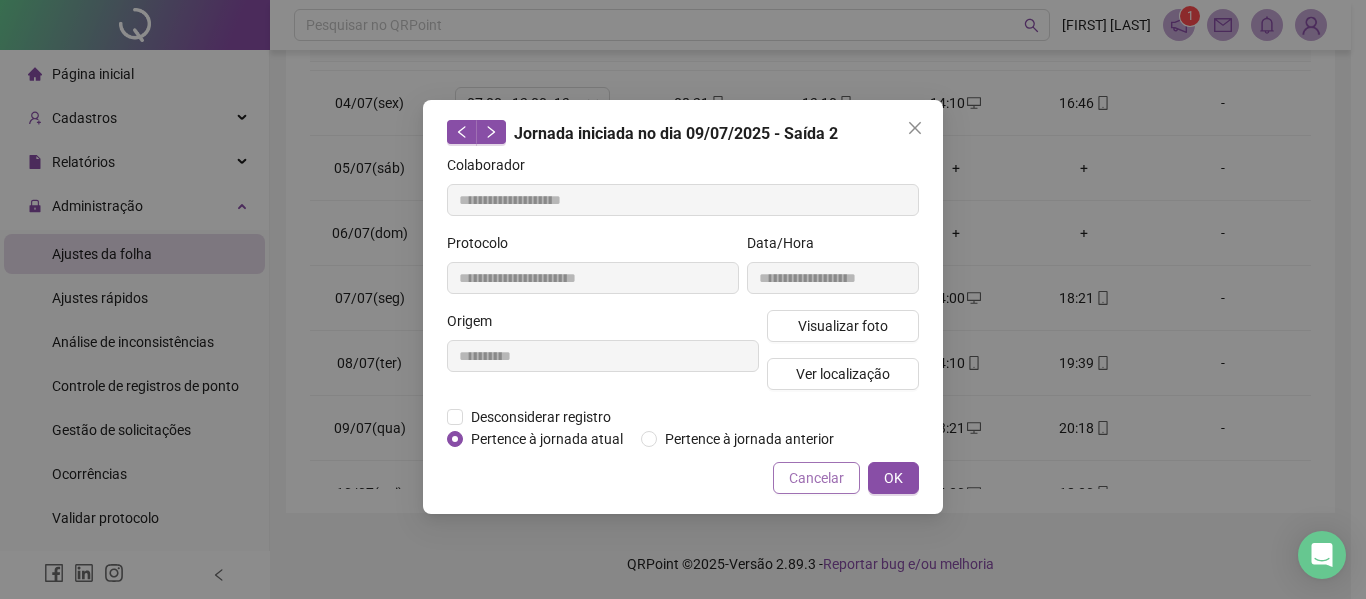 click on "Cancelar" at bounding box center (816, 478) 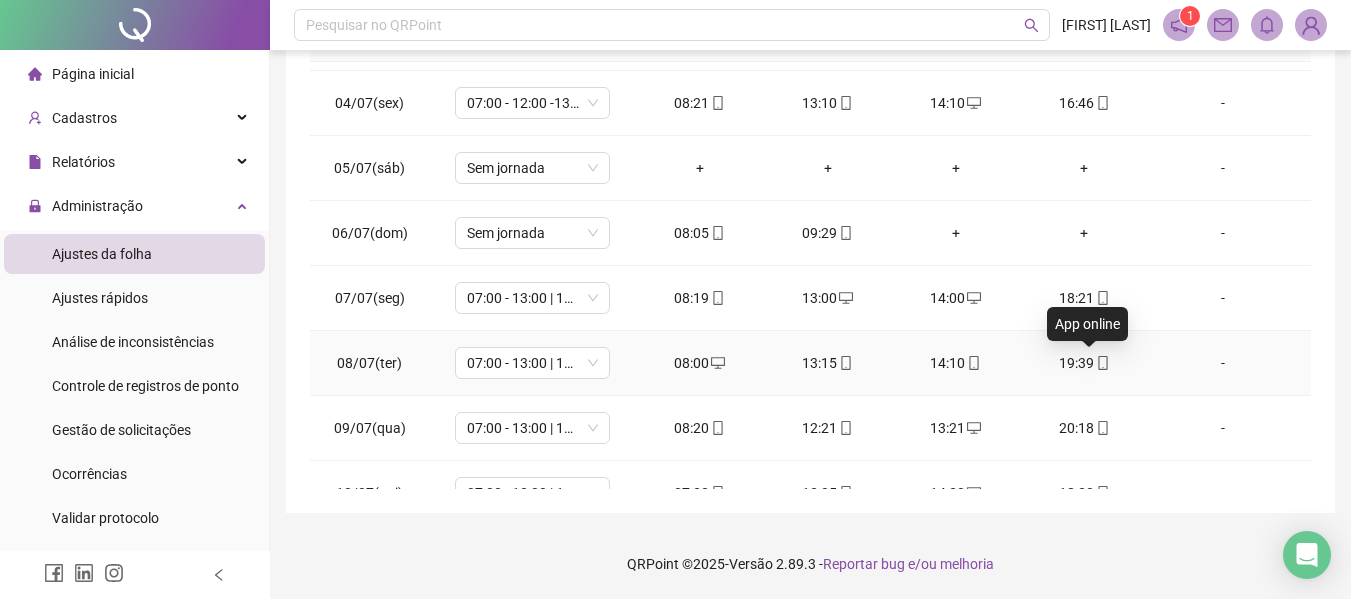 click 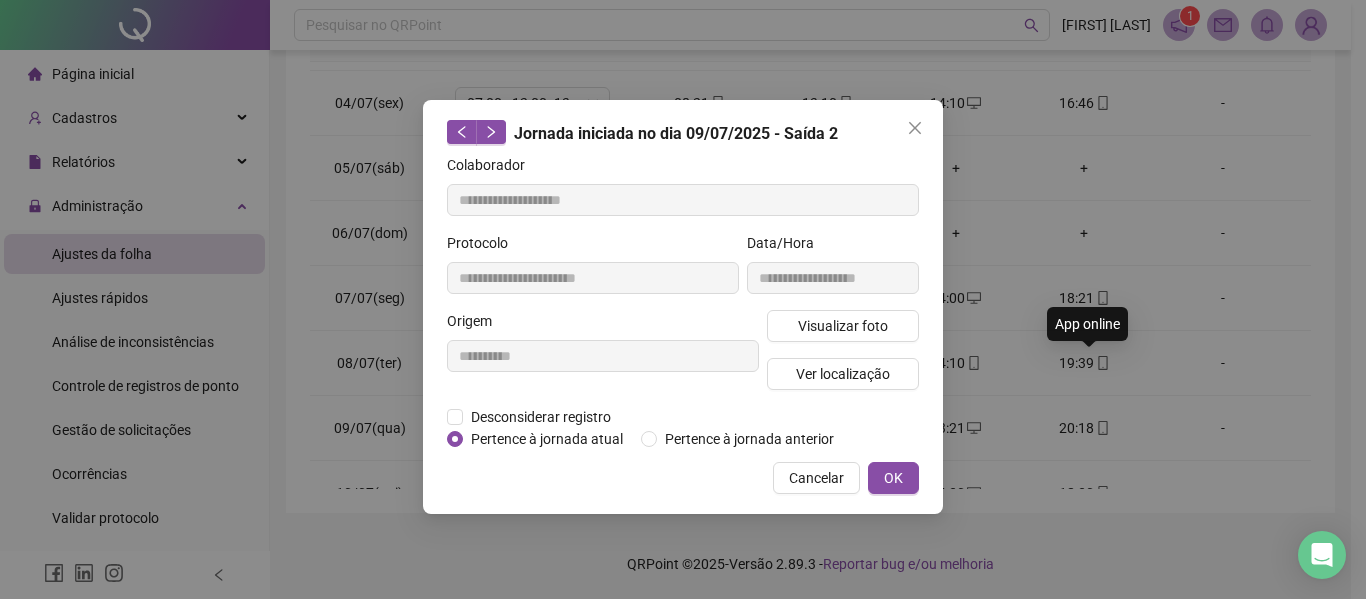 type on "**********" 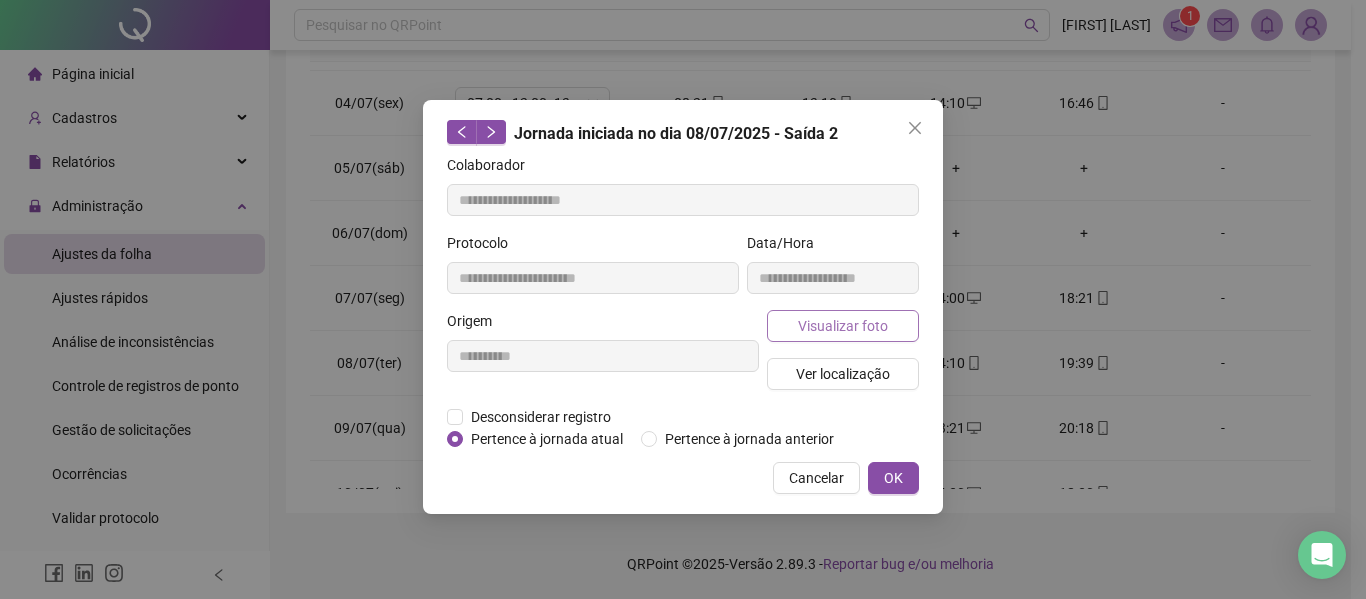 click on "Visualizar foto" at bounding box center [843, 326] 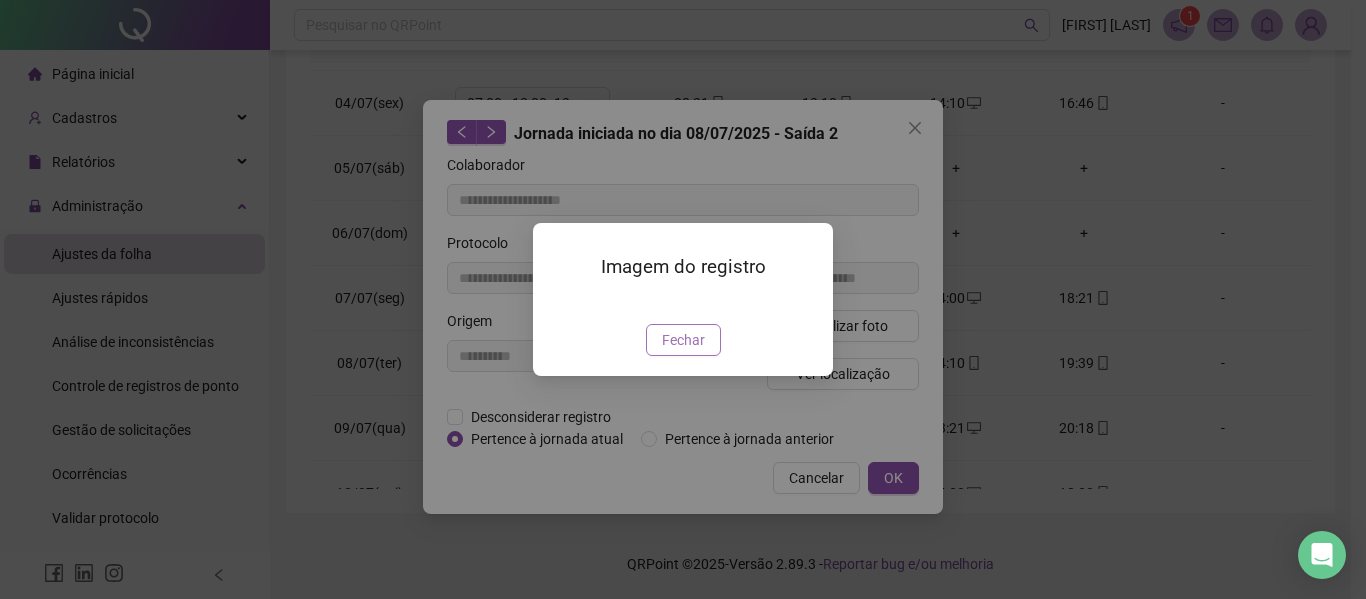 click on "Fechar" at bounding box center (683, 340) 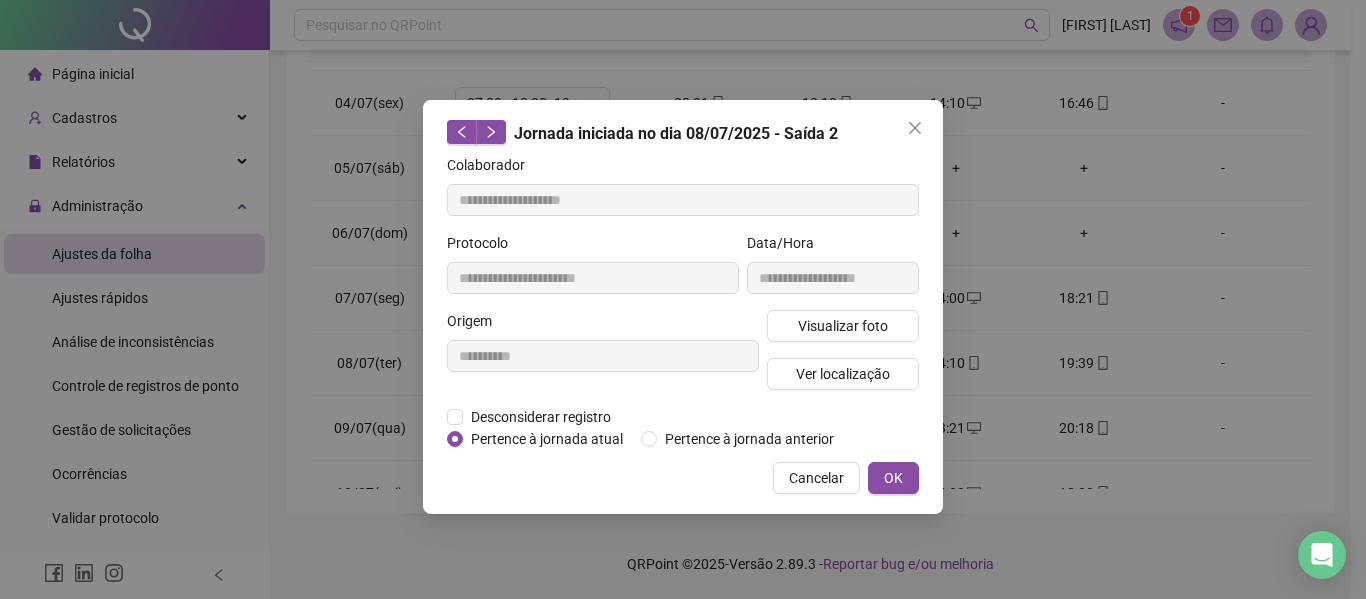 click on "Jornada iniciada no dia [DATE] - Saída 2 Colaborador [FIRST] [LAST] [LAST] Protocolo [HASH] Data/Hora [HASH] Origem [HASH] Visualizar foto Ver localização Desconsiderar registro Pertence ao lanche Pertence à jornada atual Pertence à jornada anterior Cancelar OK" at bounding box center [683, 307] 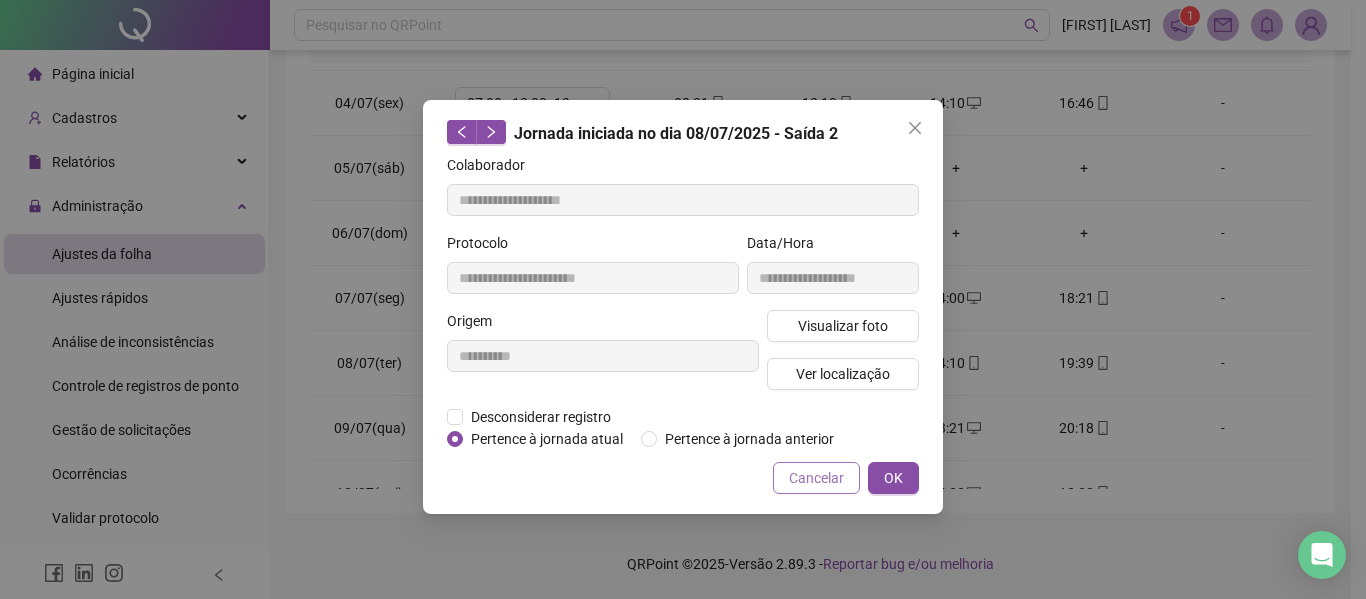 click on "Cancelar" at bounding box center [816, 478] 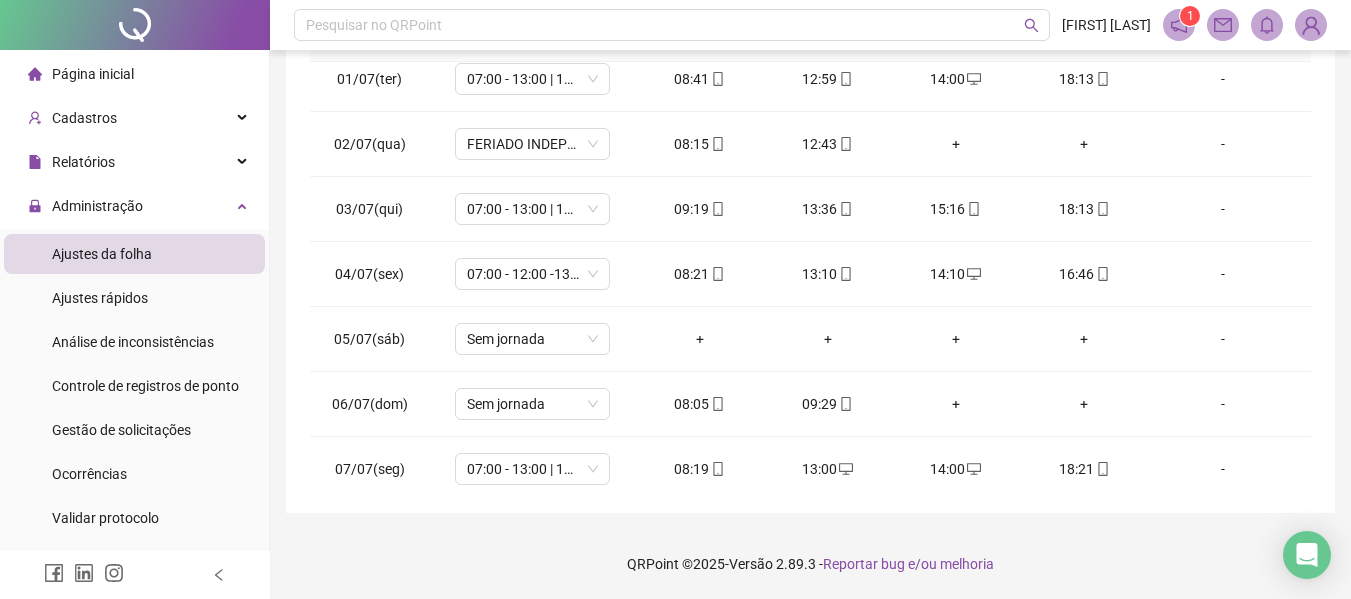 scroll, scrollTop: 0, scrollLeft: 0, axis: both 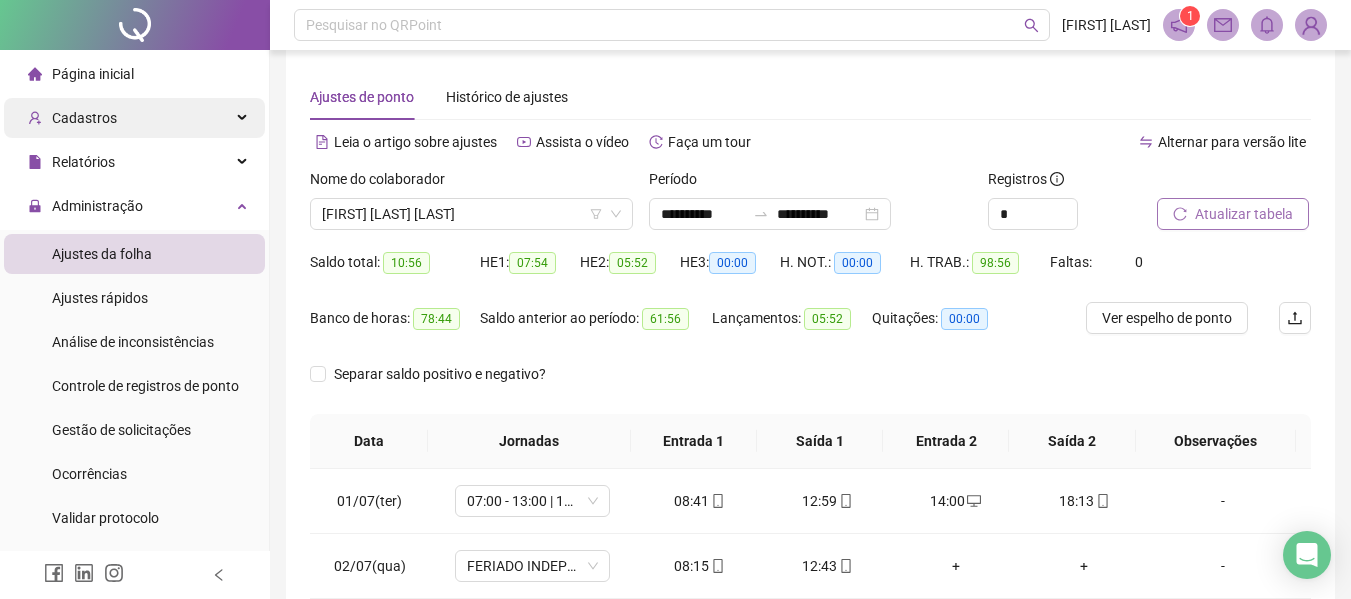 click on "Cadastros" at bounding box center [134, 118] 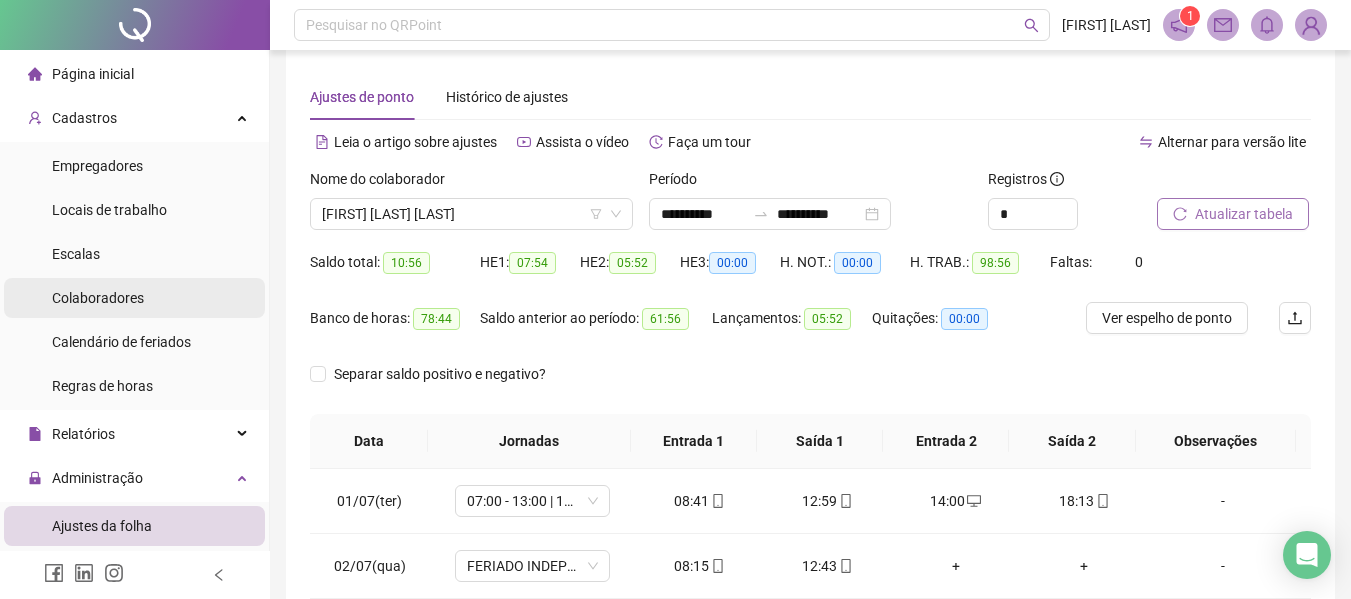 click on "Colaboradores" at bounding box center [134, 298] 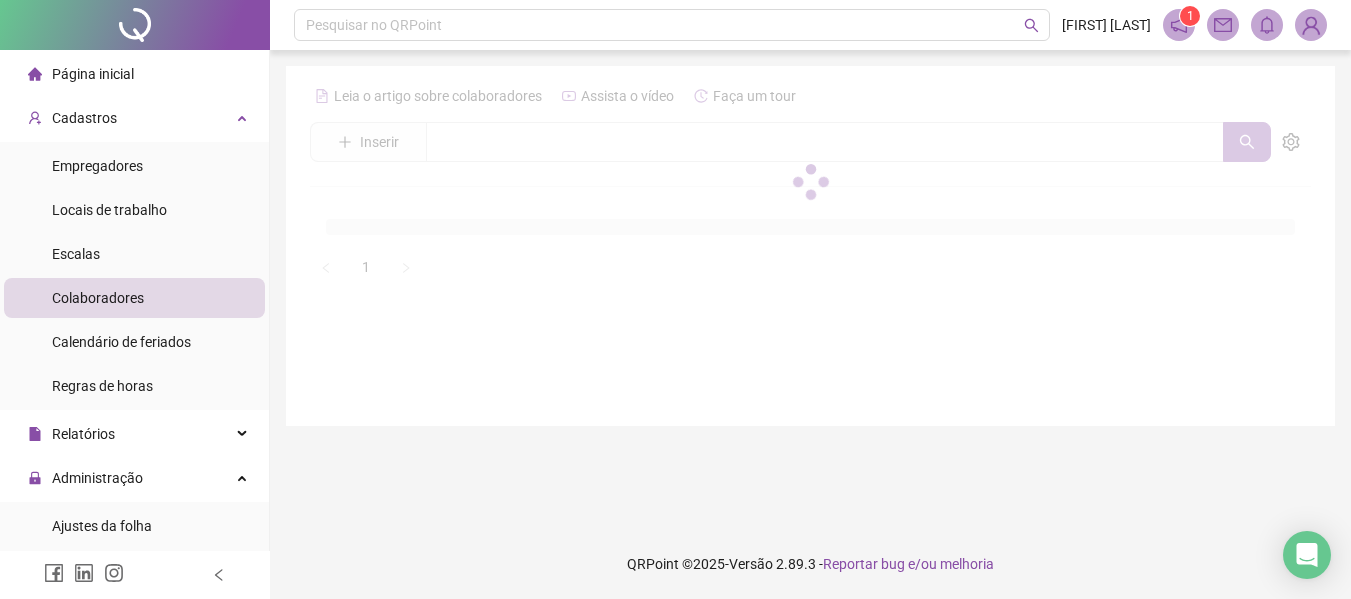 scroll, scrollTop: 0, scrollLeft: 0, axis: both 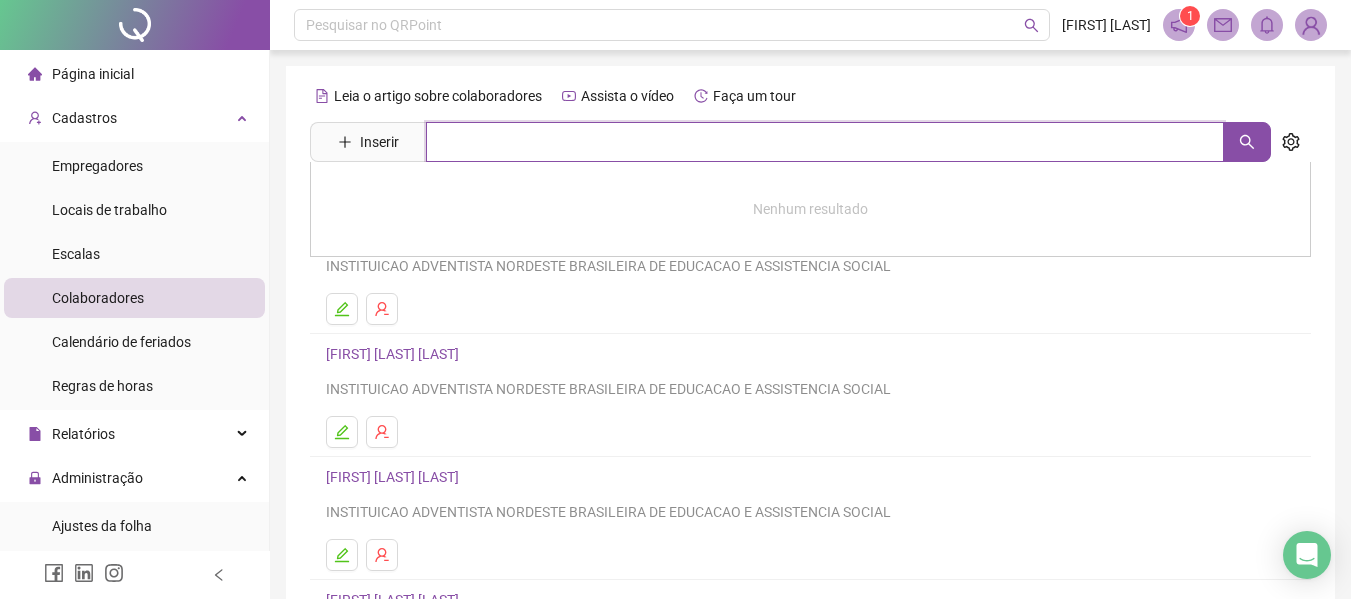 click at bounding box center [825, 142] 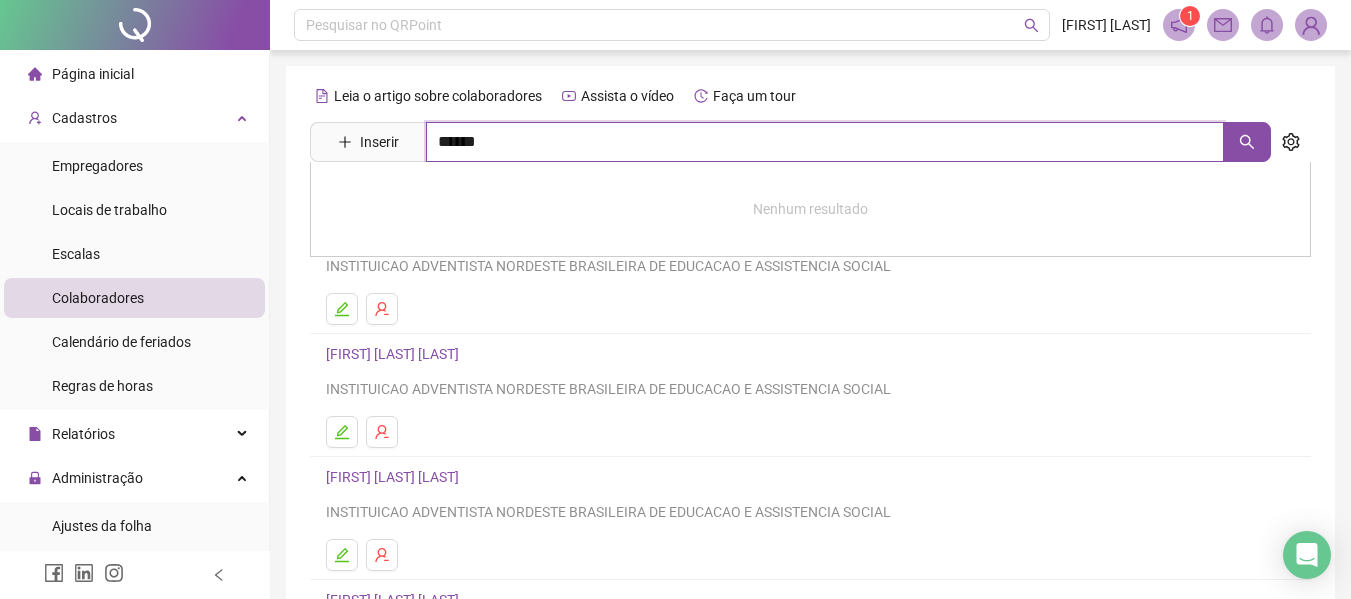type on "******" 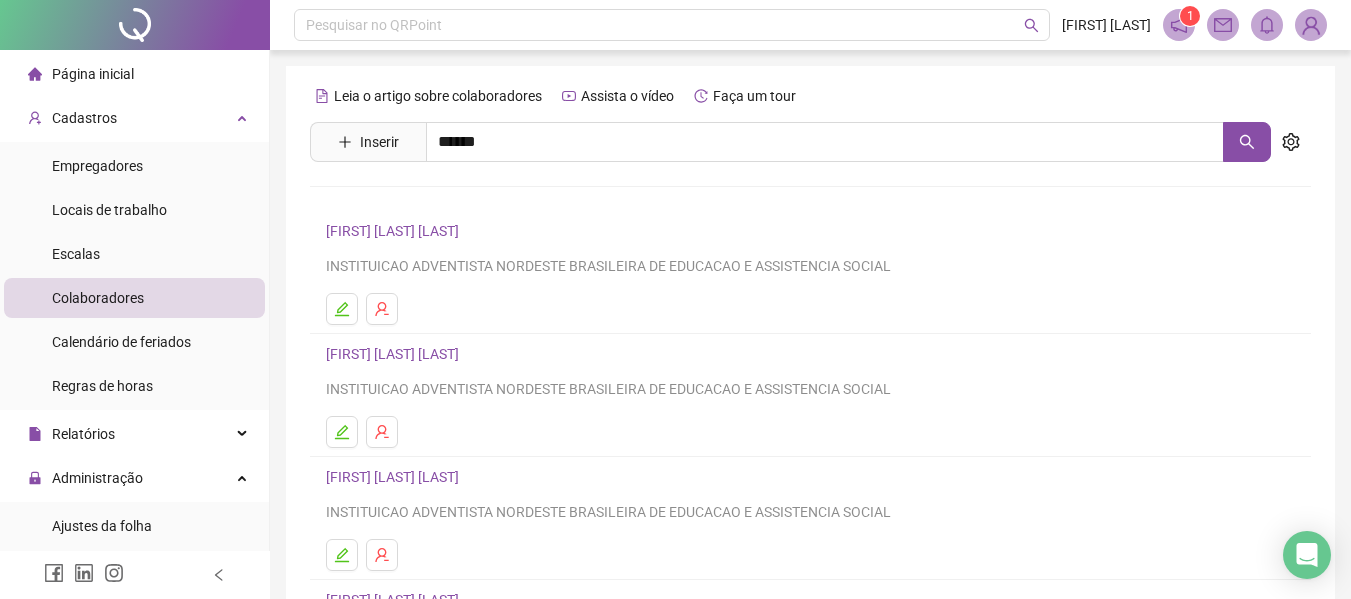 click on "[FIRST] [LAST] [LAST]" at bounding box center (413, 201) 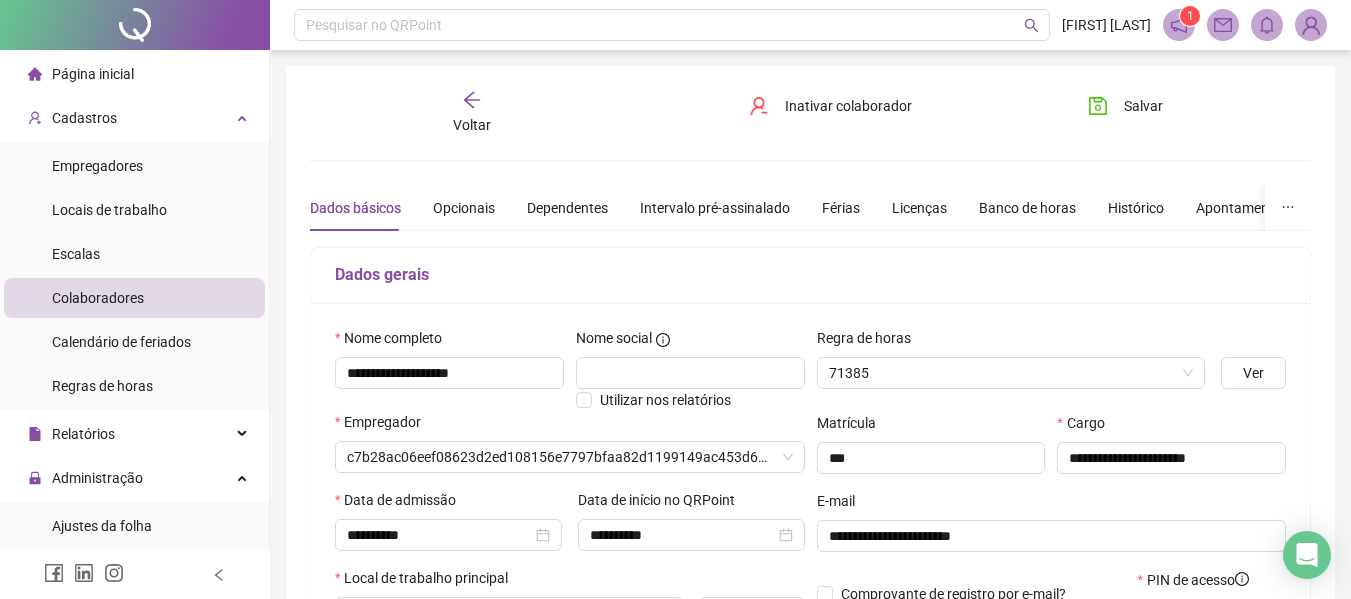 type on "**********" 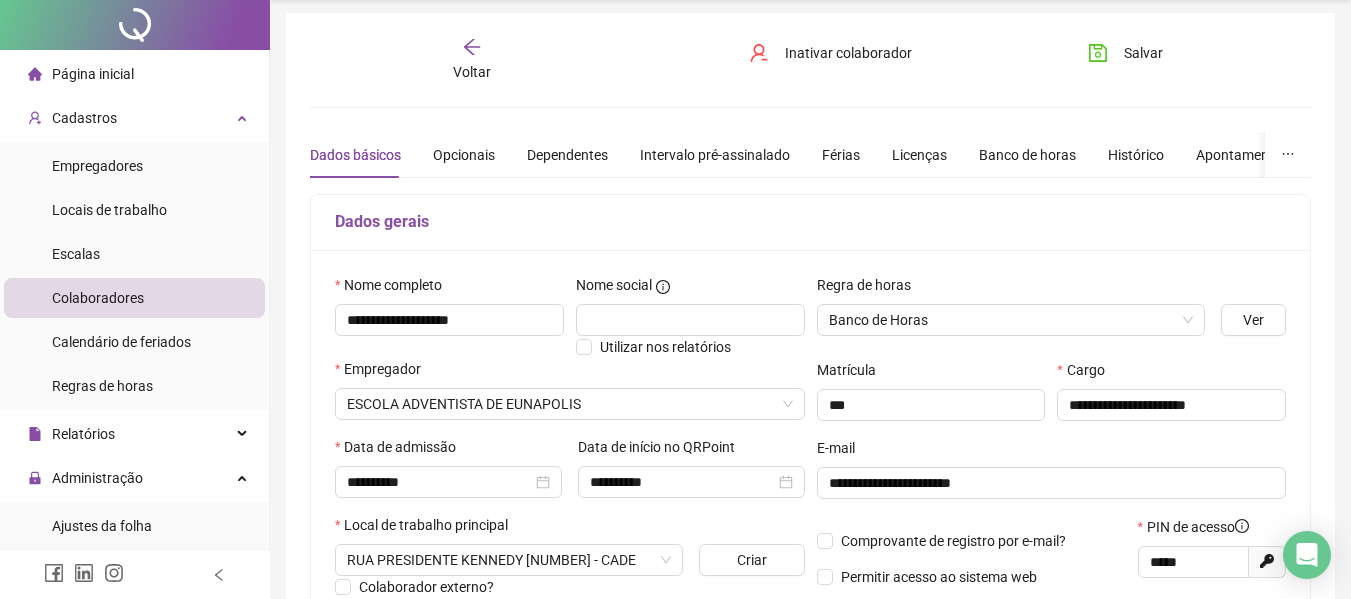 scroll, scrollTop: 0, scrollLeft: 0, axis: both 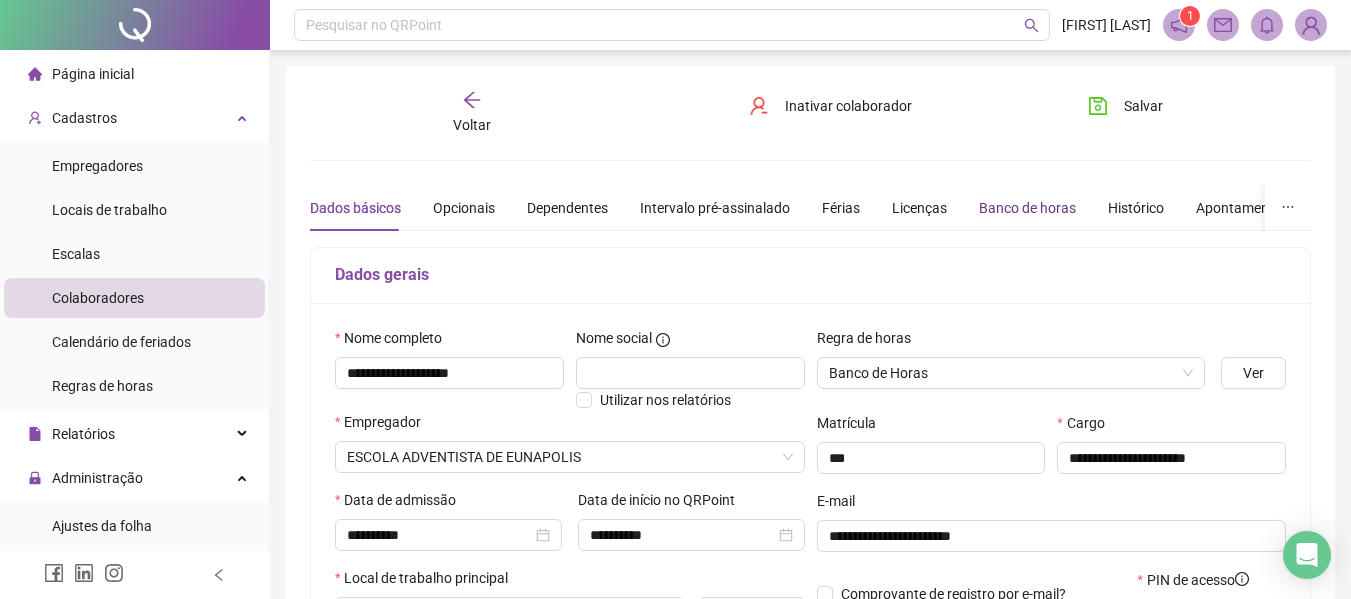 click on "Banco de horas" at bounding box center (1027, 208) 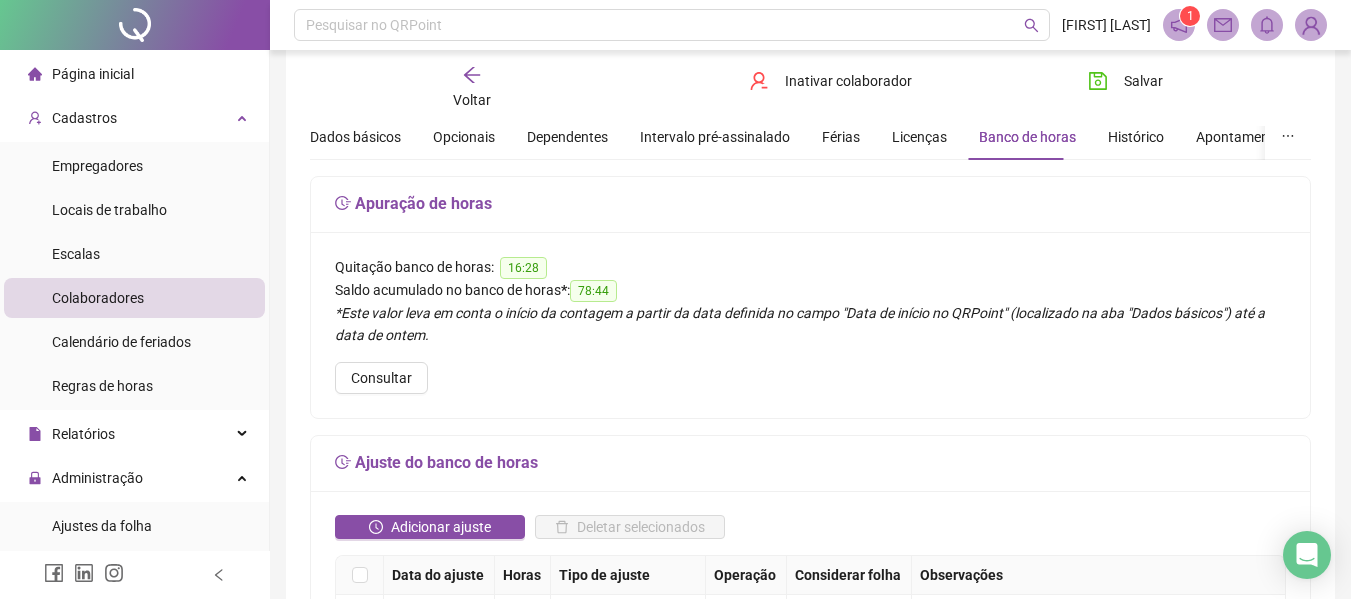 scroll, scrollTop: 0, scrollLeft: 0, axis: both 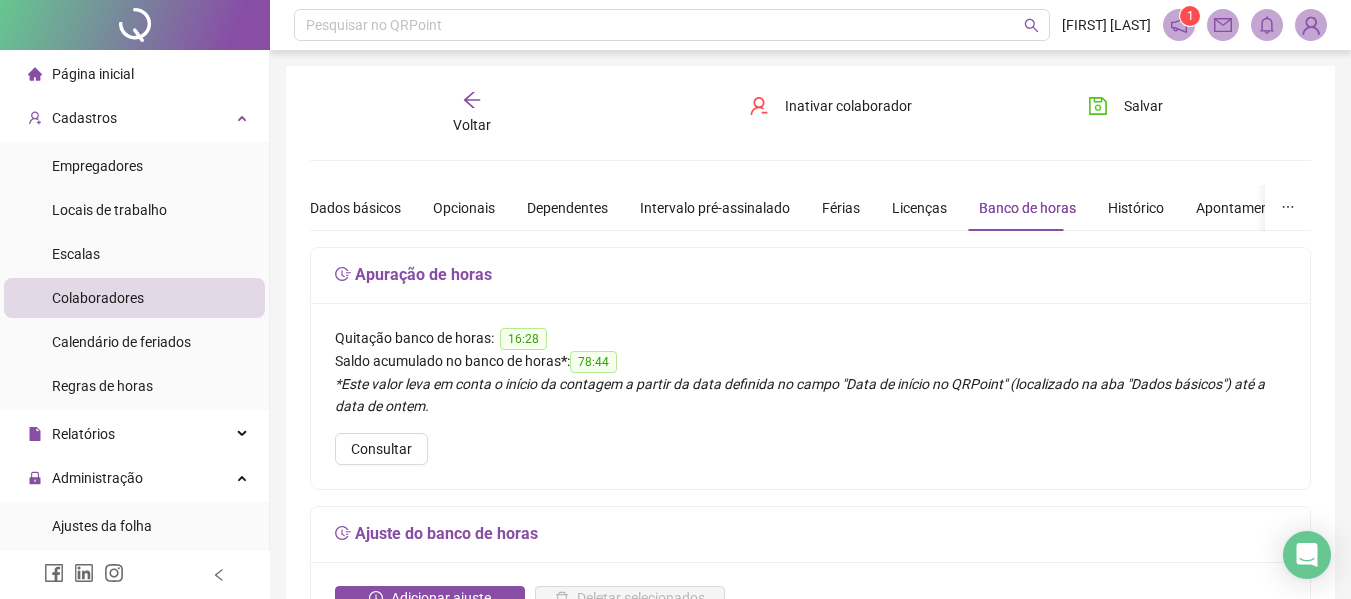 click on "Voltar" at bounding box center [472, 113] 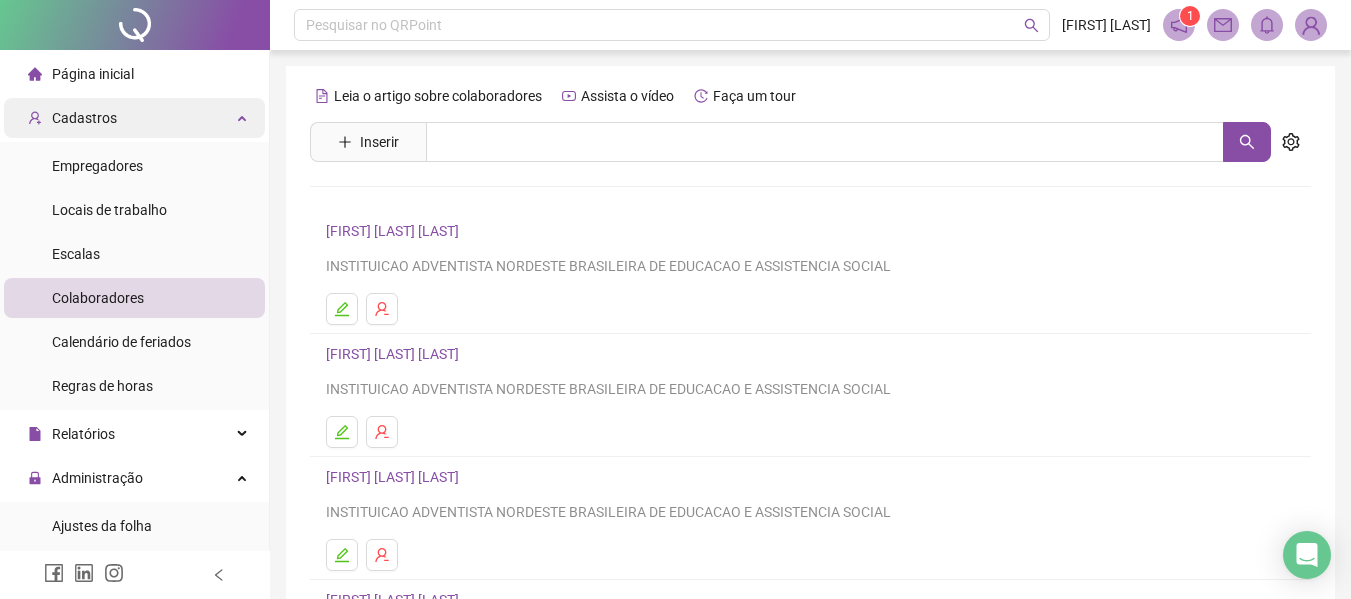 click on "Cadastros" at bounding box center [134, 118] 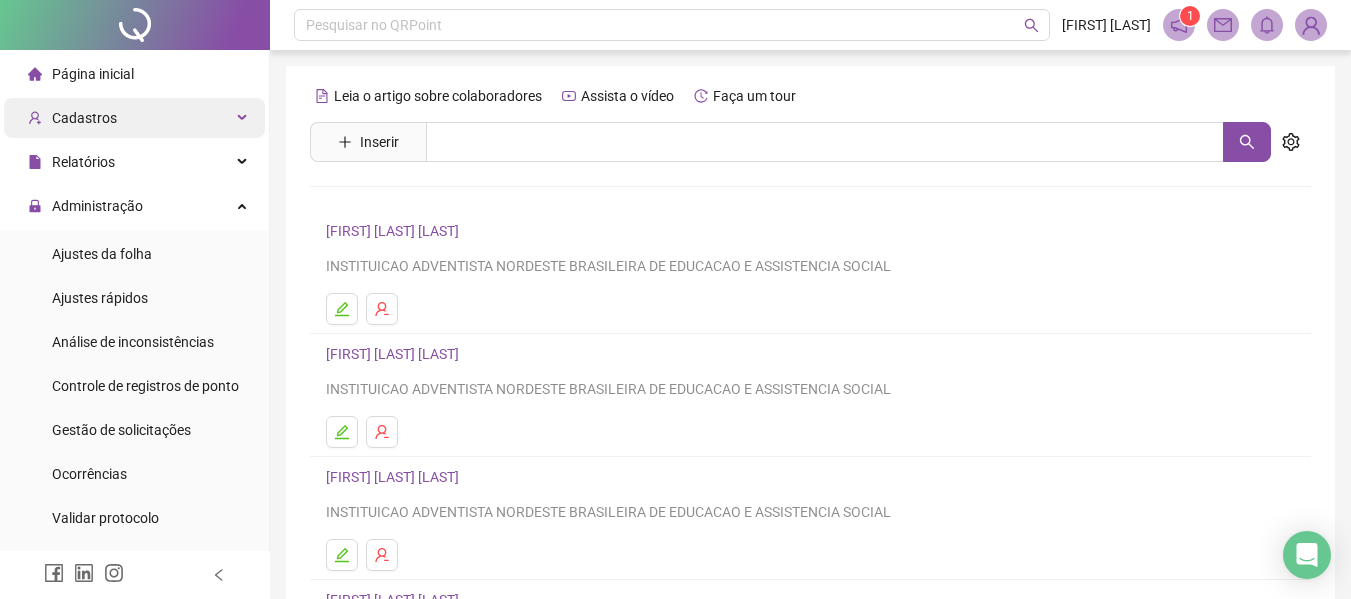 click on "Cadastros" at bounding box center (134, 118) 